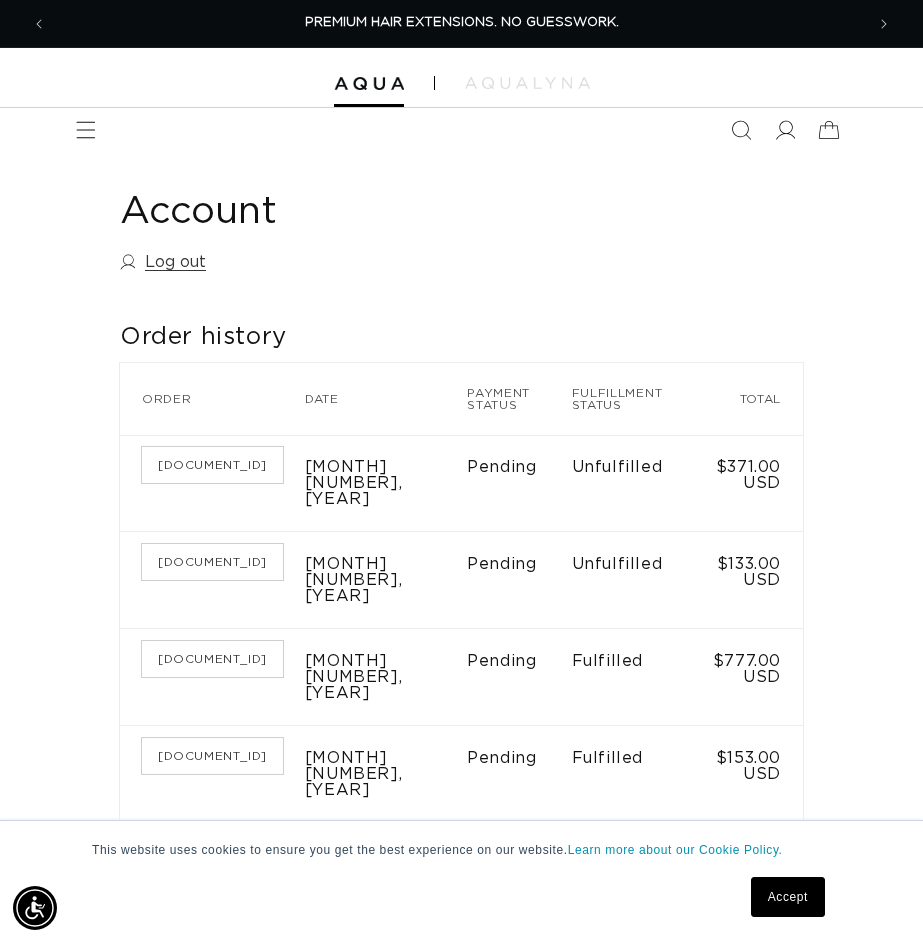 scroll, scrollTop: 0, scrollLeft: 0, axis: both 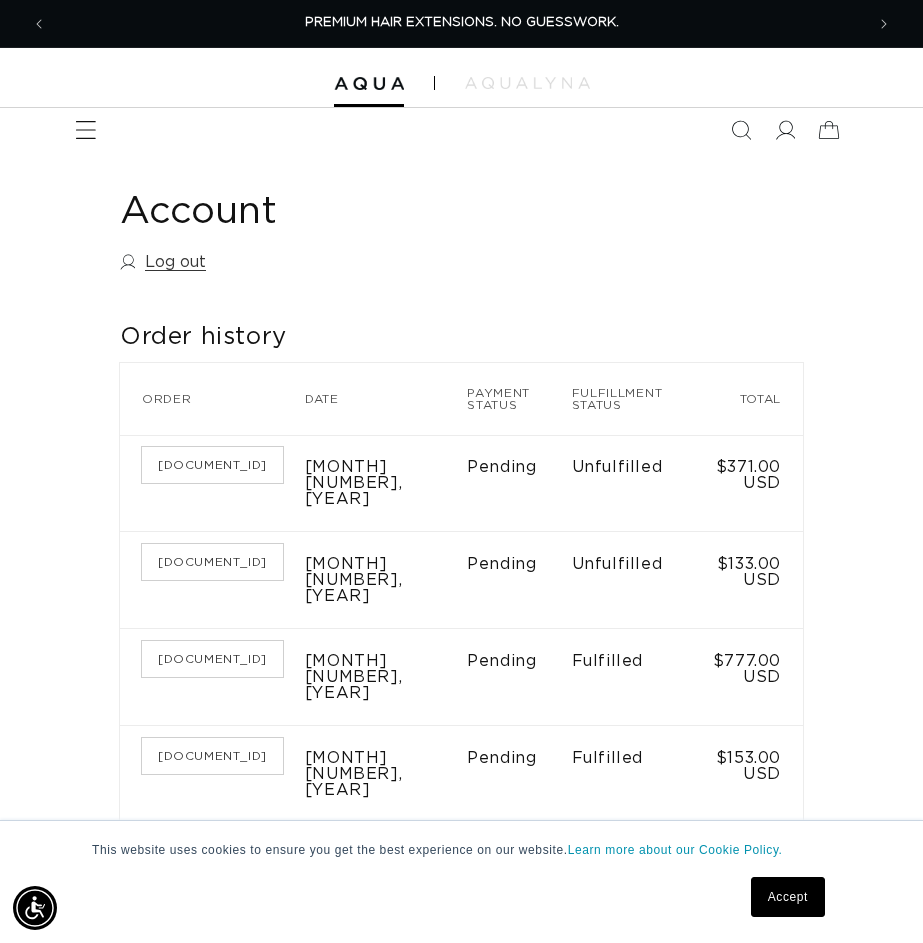click 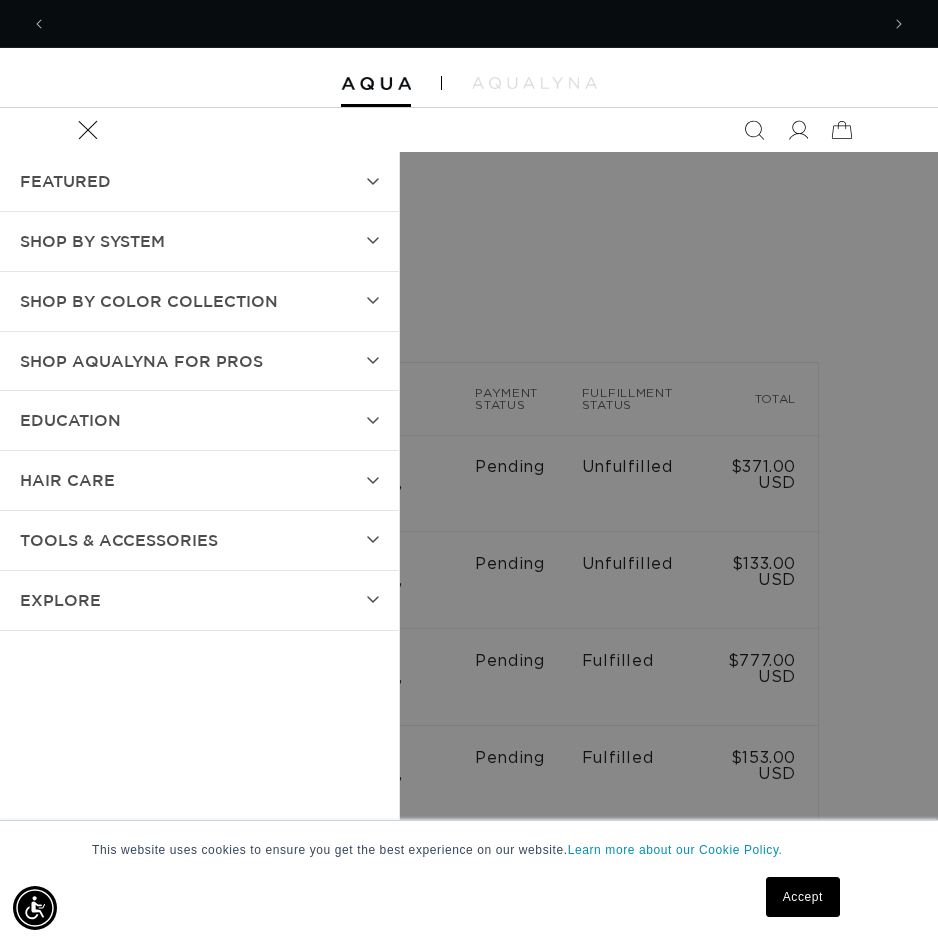 scroll, scrollTop: 0, scrollLeft: 832, axis: horizontal 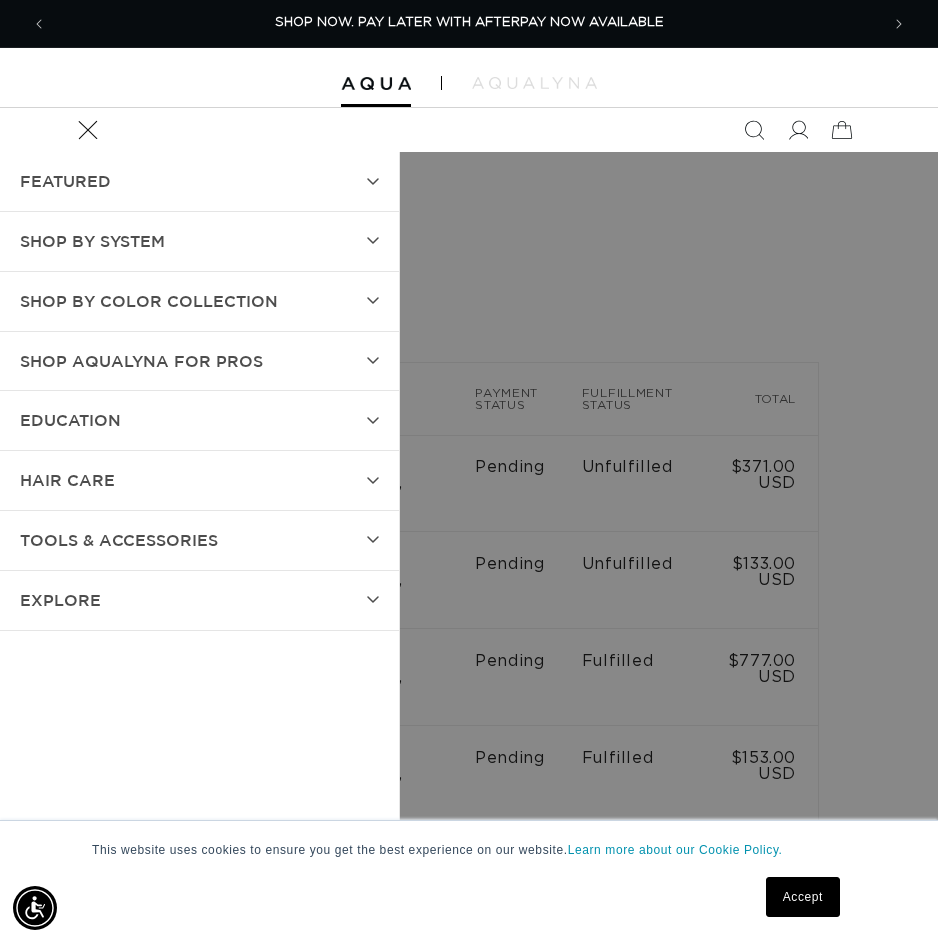 click on "SHOP BY SYSTEM" at bounding box center [199, 241] 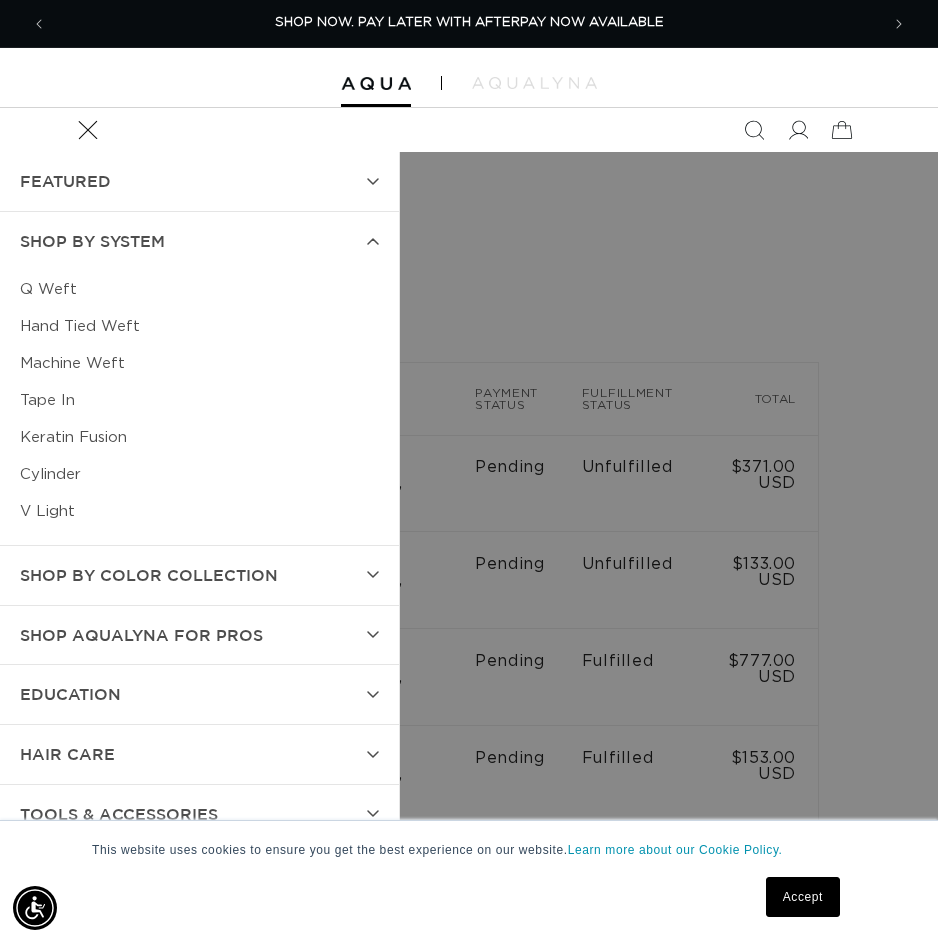 click on "Tape In" at bounding box center [199, 400] 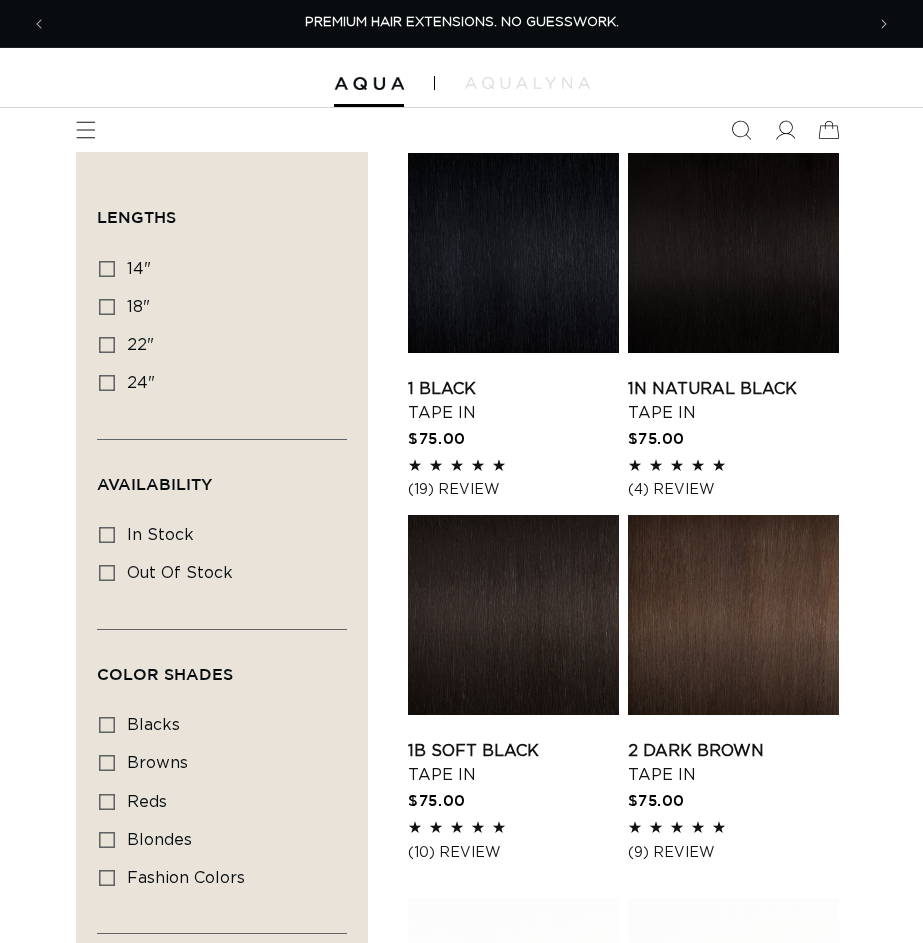 scroll, scrollTop: 0, scrollLeft: 0, axis: both 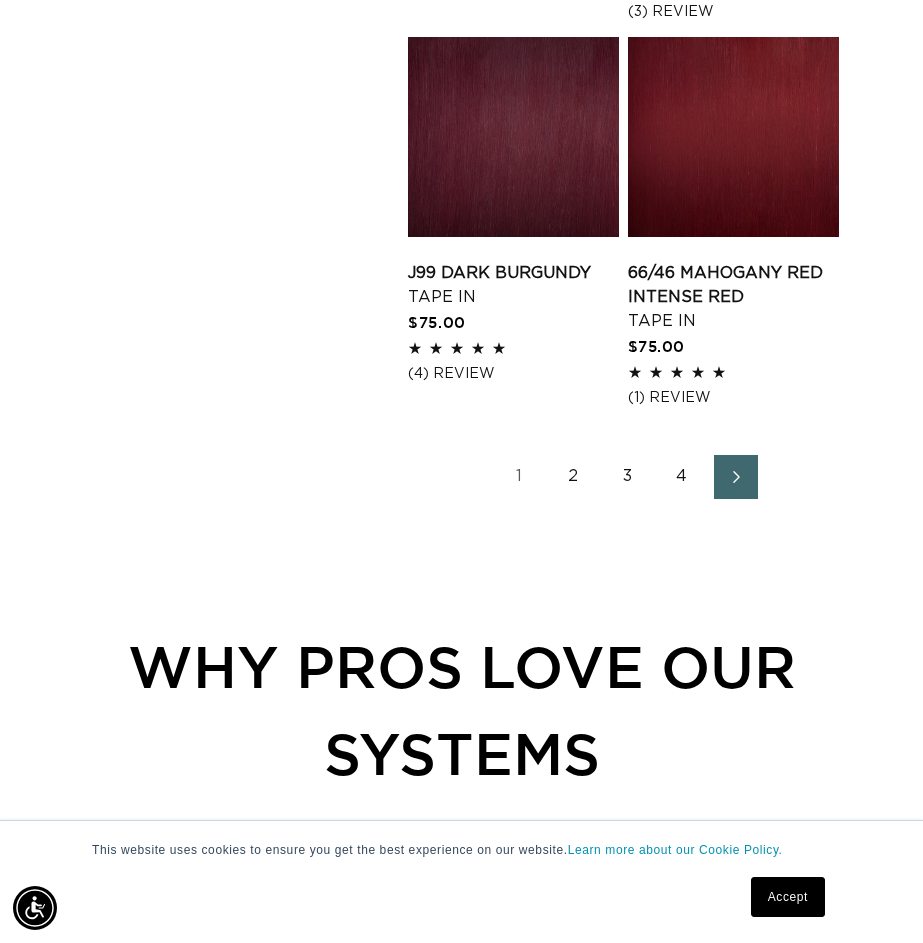 click on "2" at bounding box center (574, 477) 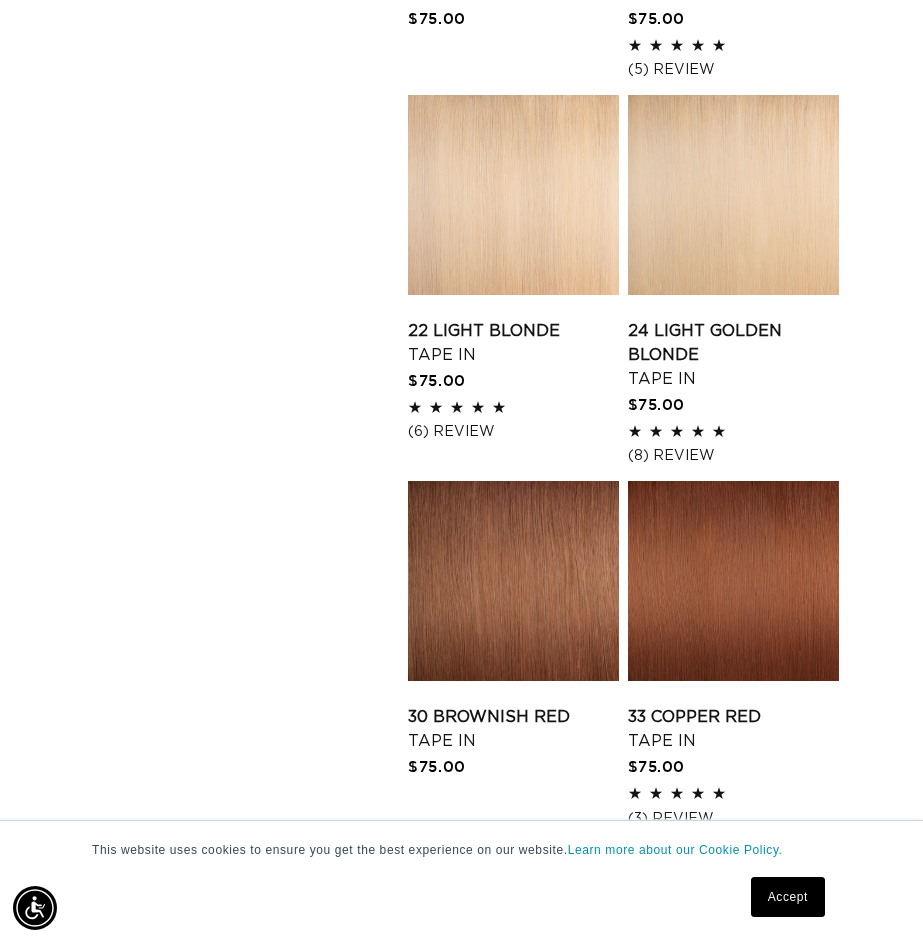 scroll, scrollTop: 1600, scrollLeft: 0, axis: vertical 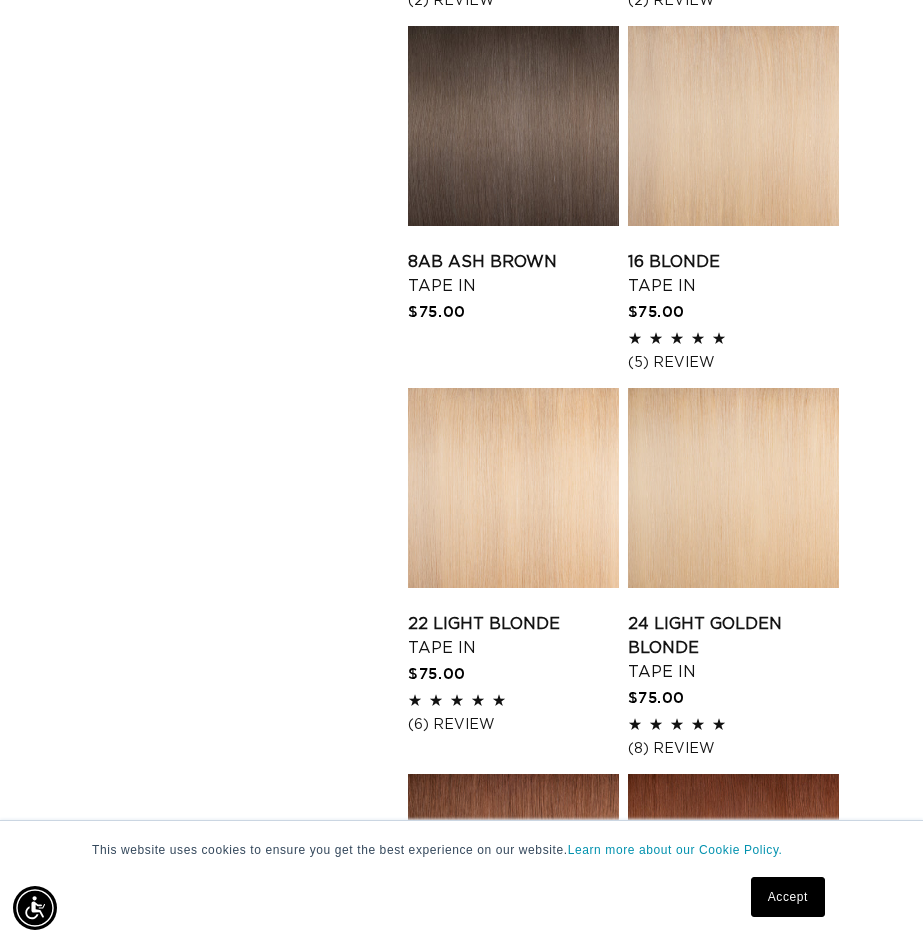 click on "24 Light Golden Blonde
Tape In" at bounding box center (733, 648) 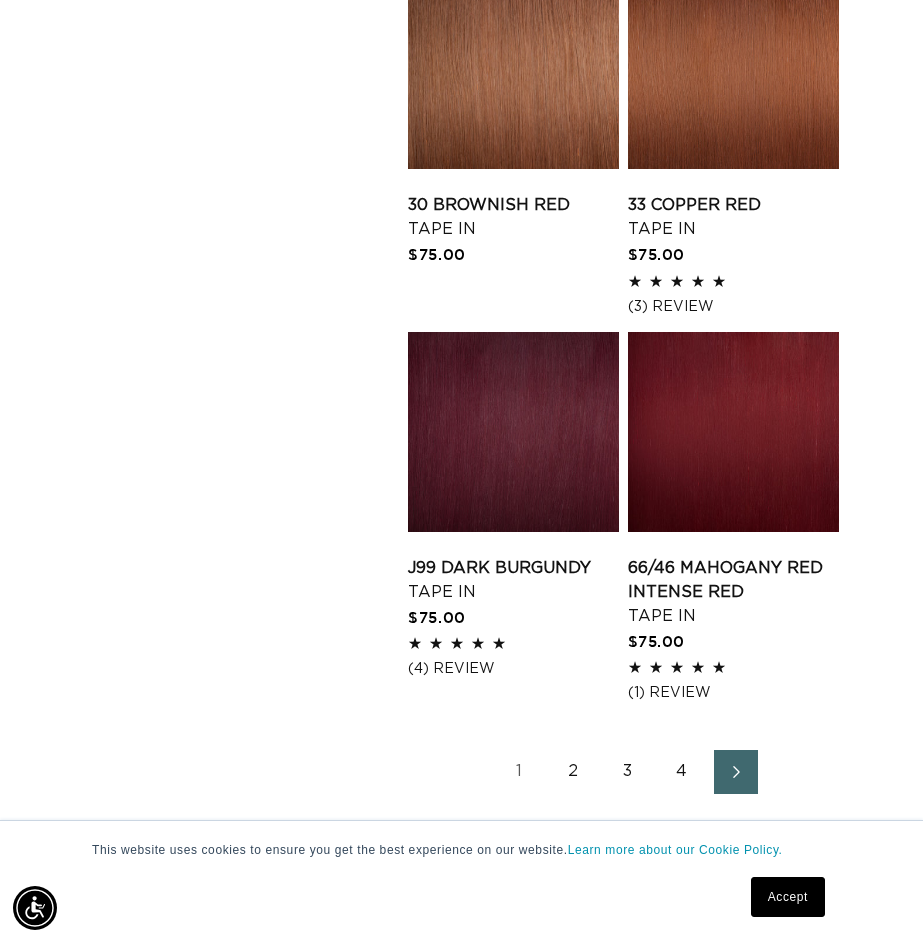 scroll, scrollTop: 2700, scrollLeft: 0, axis: vertical 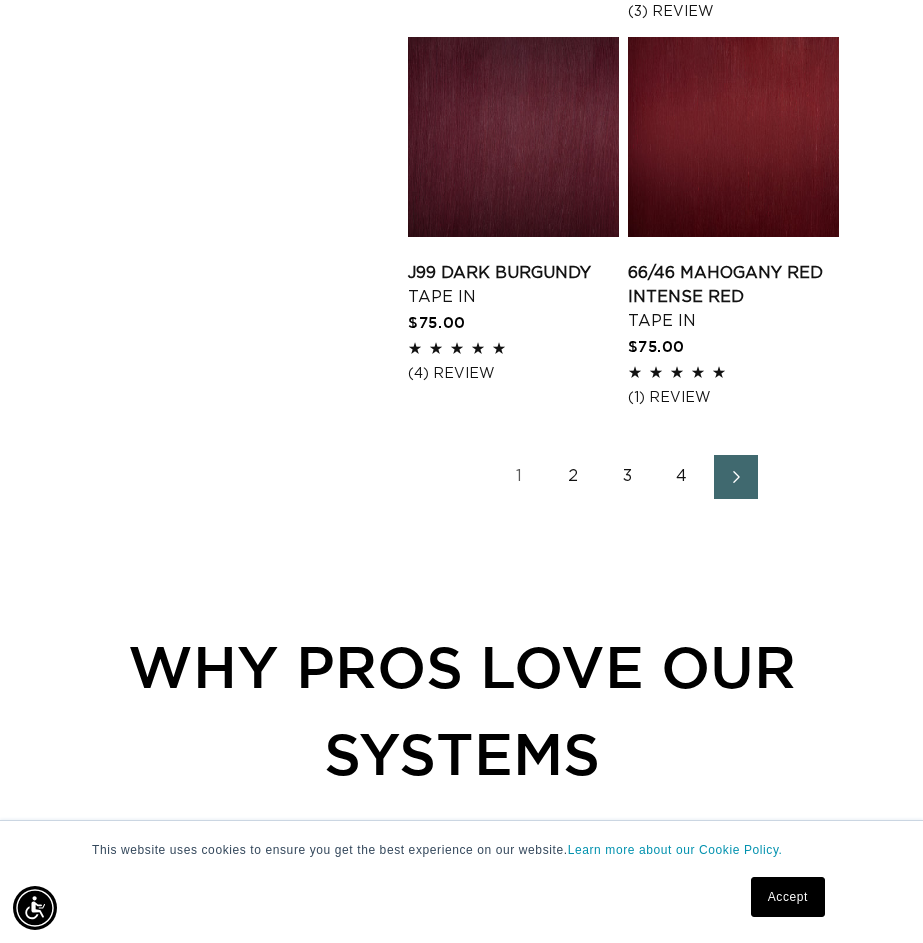click on "2" at bounding box center [574, 477] 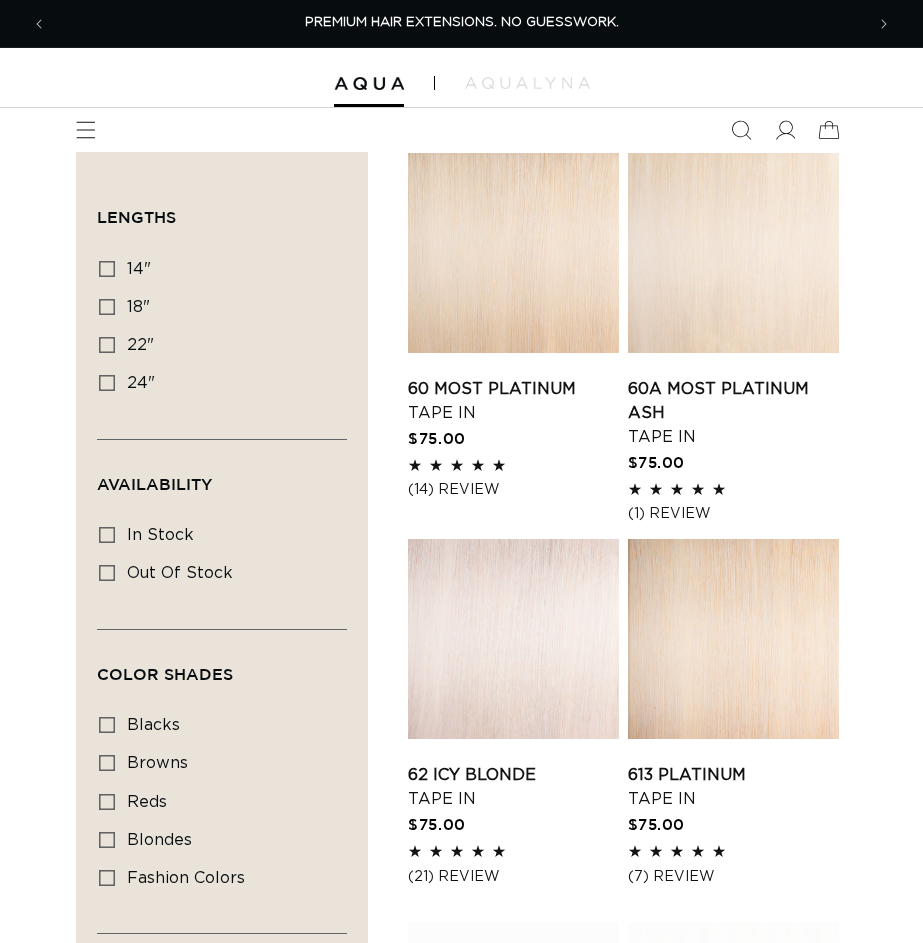 scroll, scrollTop: 0, scrollLeft: 0, axis: both 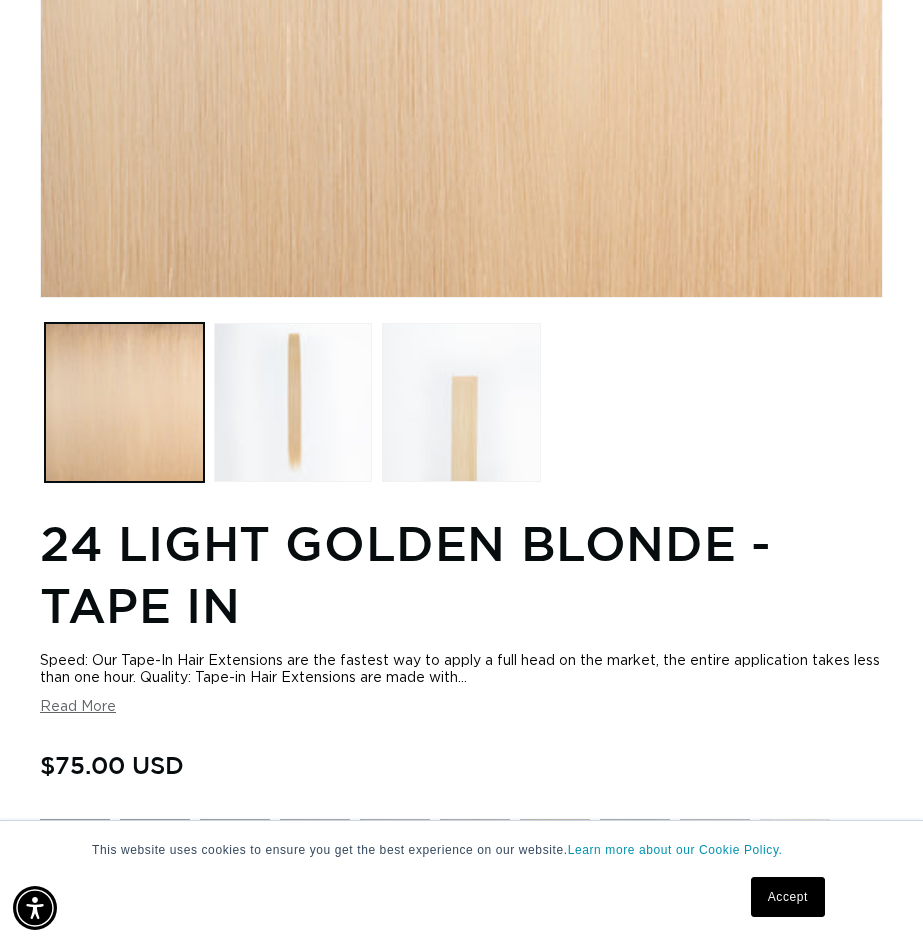 click on "Accept" at bounding box center [788, 897] 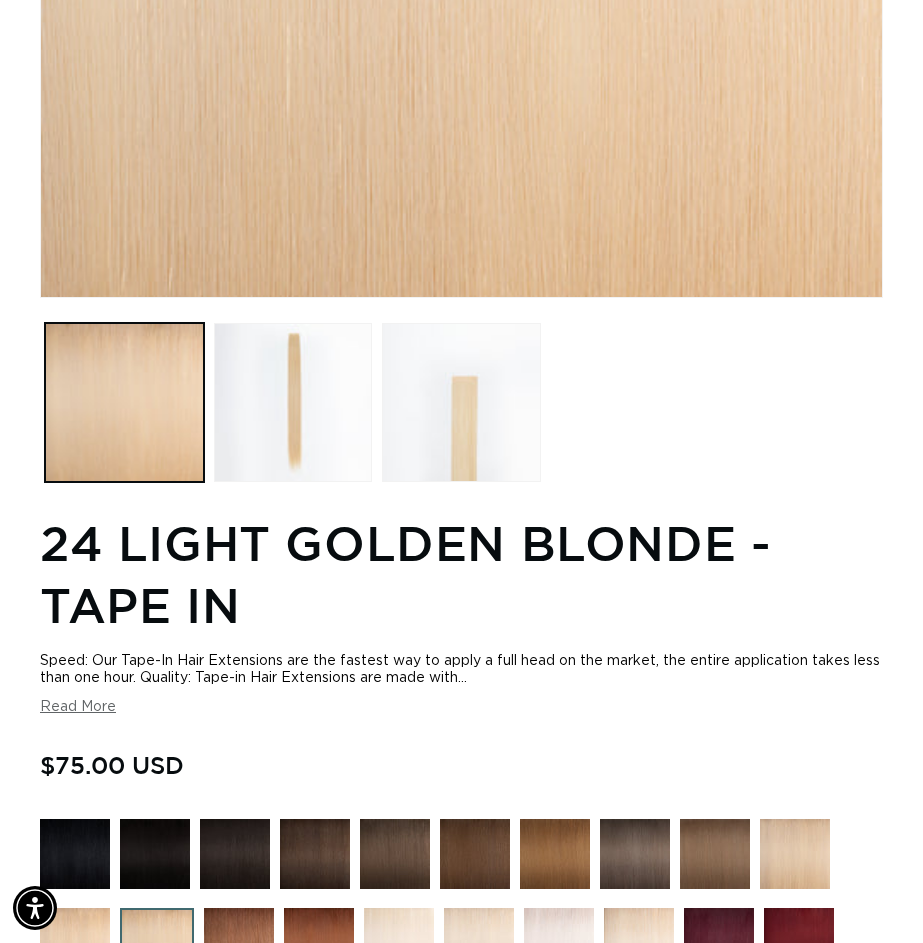 scroll, scrollTop: 0, scrollLeft: 817, axis: horizontal 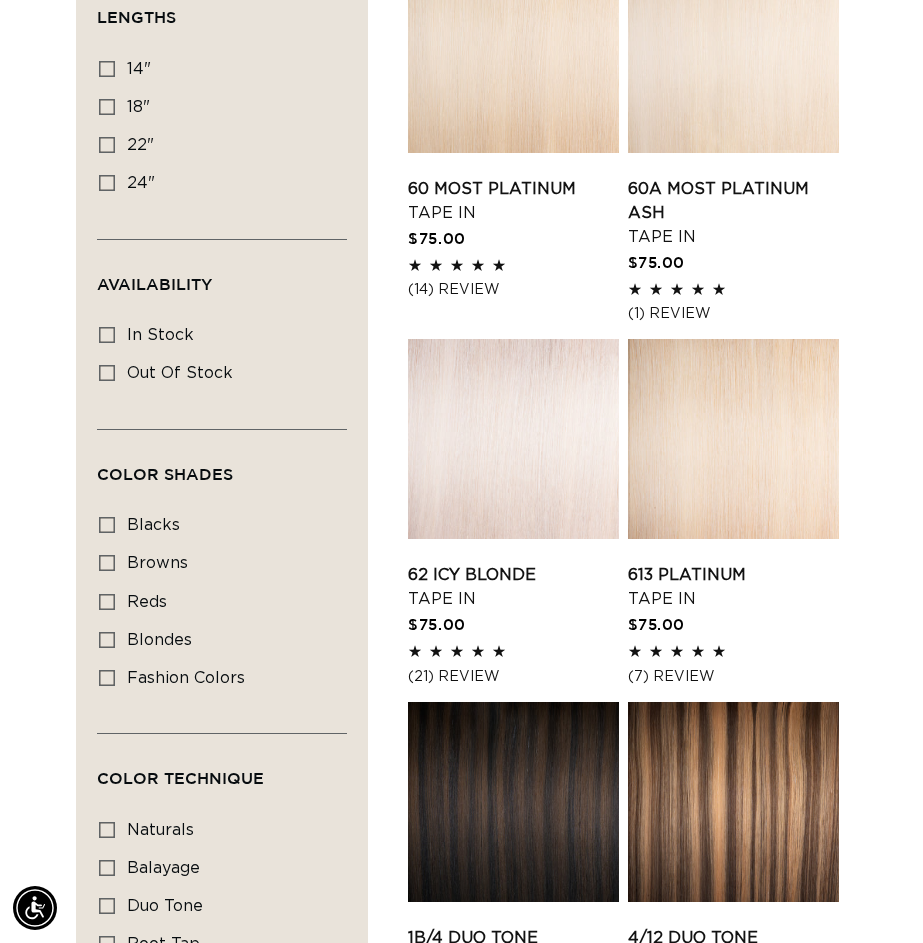 click on "613 Platinum
Tape In" at bounding box center (733, 587) 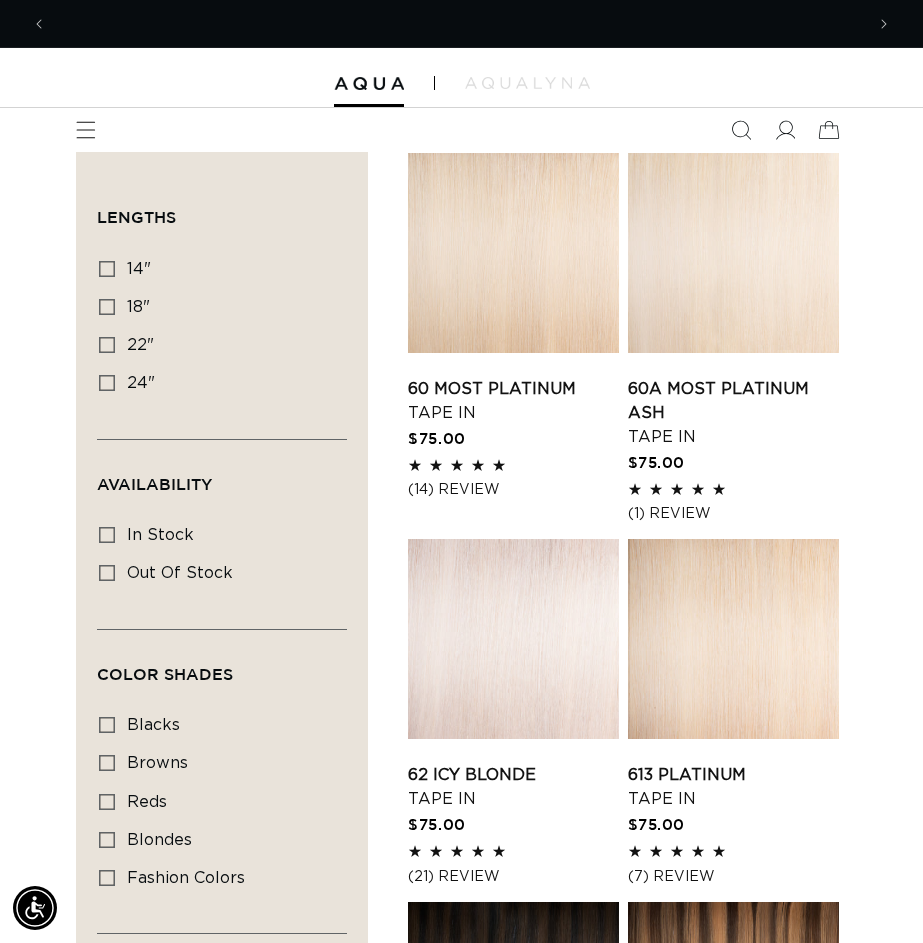 scroll, scrollTop: 0, scrollLeft: 0, axis: both 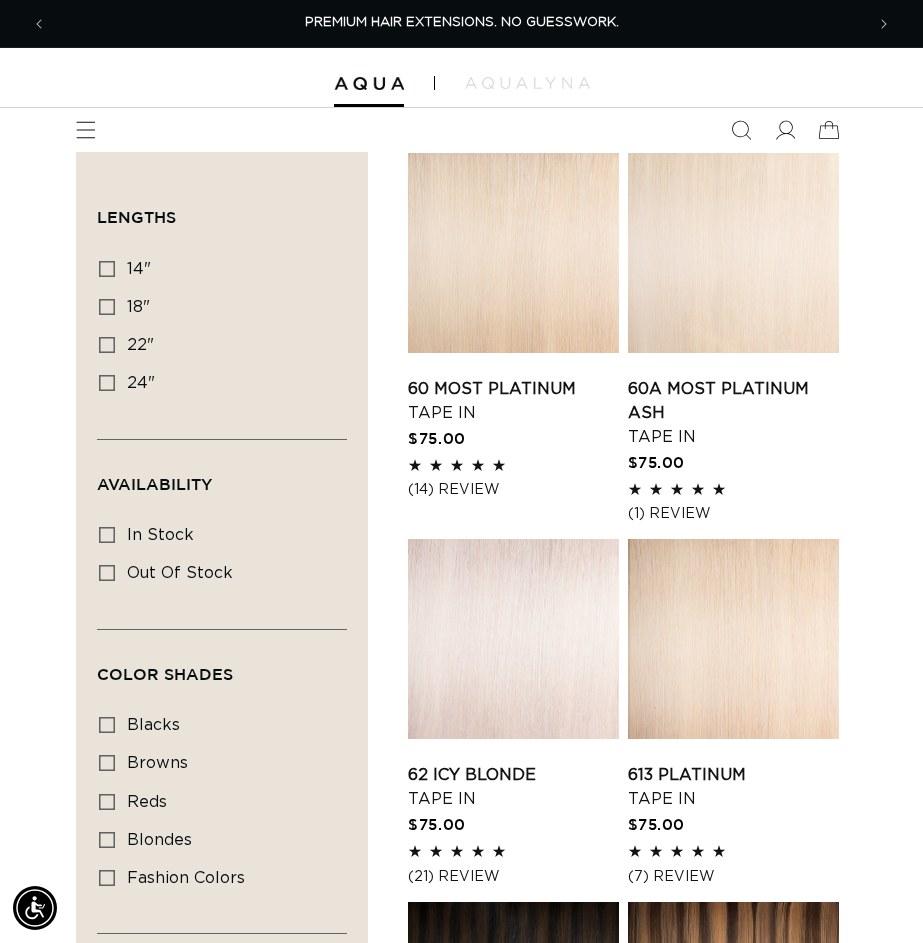 click on "60 Most Platinum
Tape In" at bounding box center [513, 401] 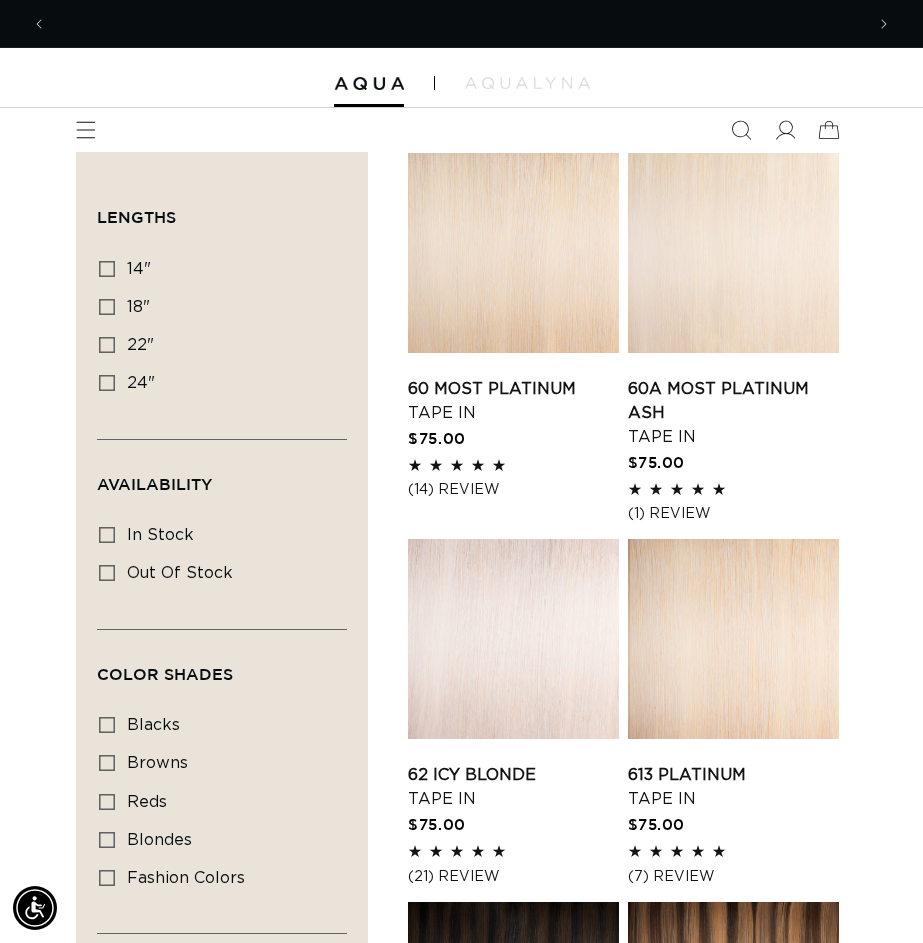 scroll, scrollTop: 0, scrollLeft: 1634, axis: horizontal 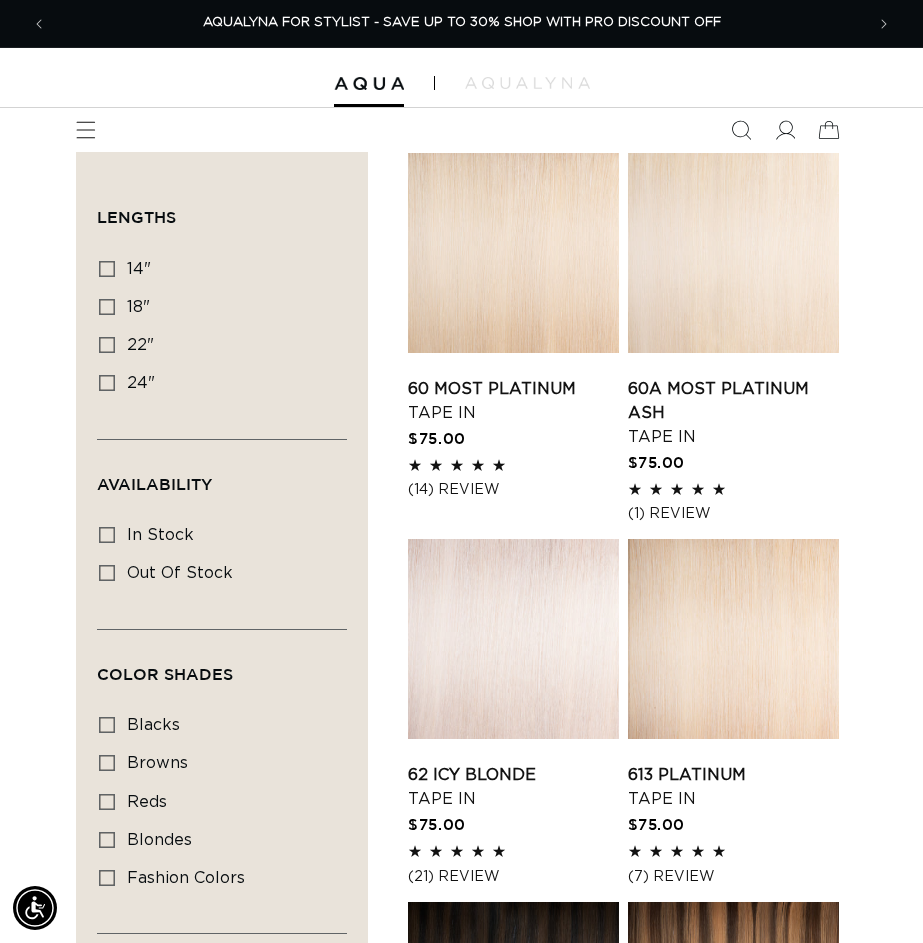 click on "60 Most Platinum
Tape In" at bounding box center (513, 401) 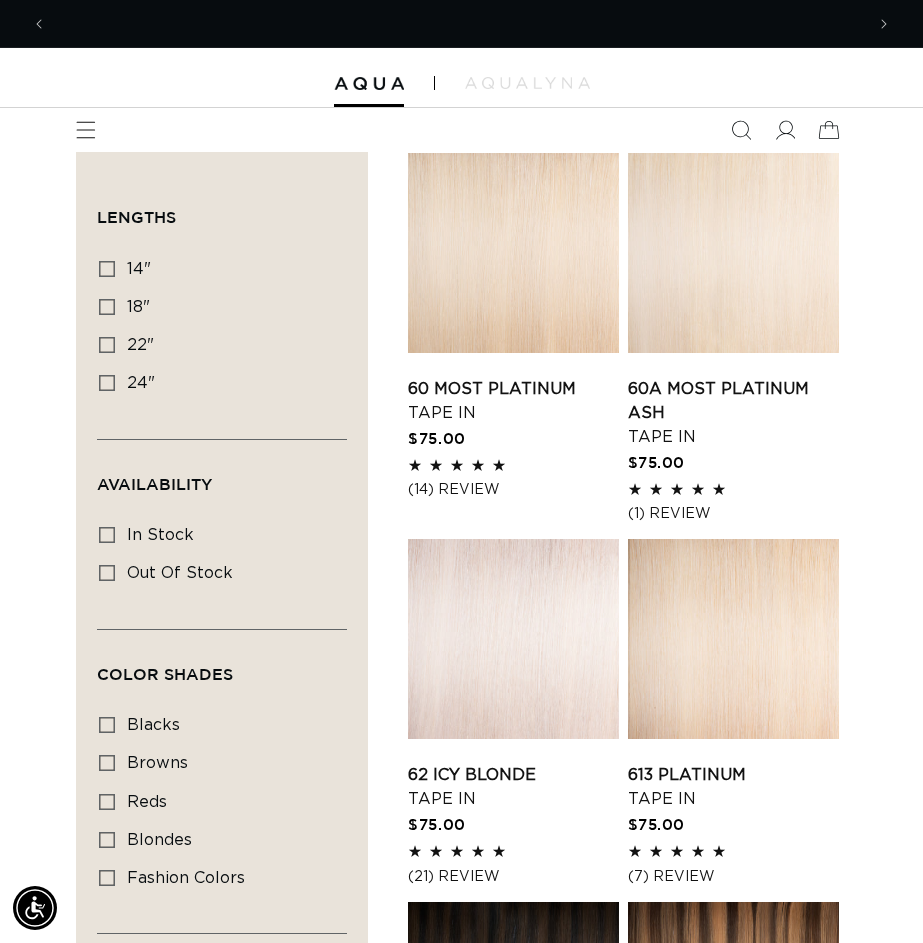 scroll, scrollTop: 0, scrollLeft: 0, axis: both 